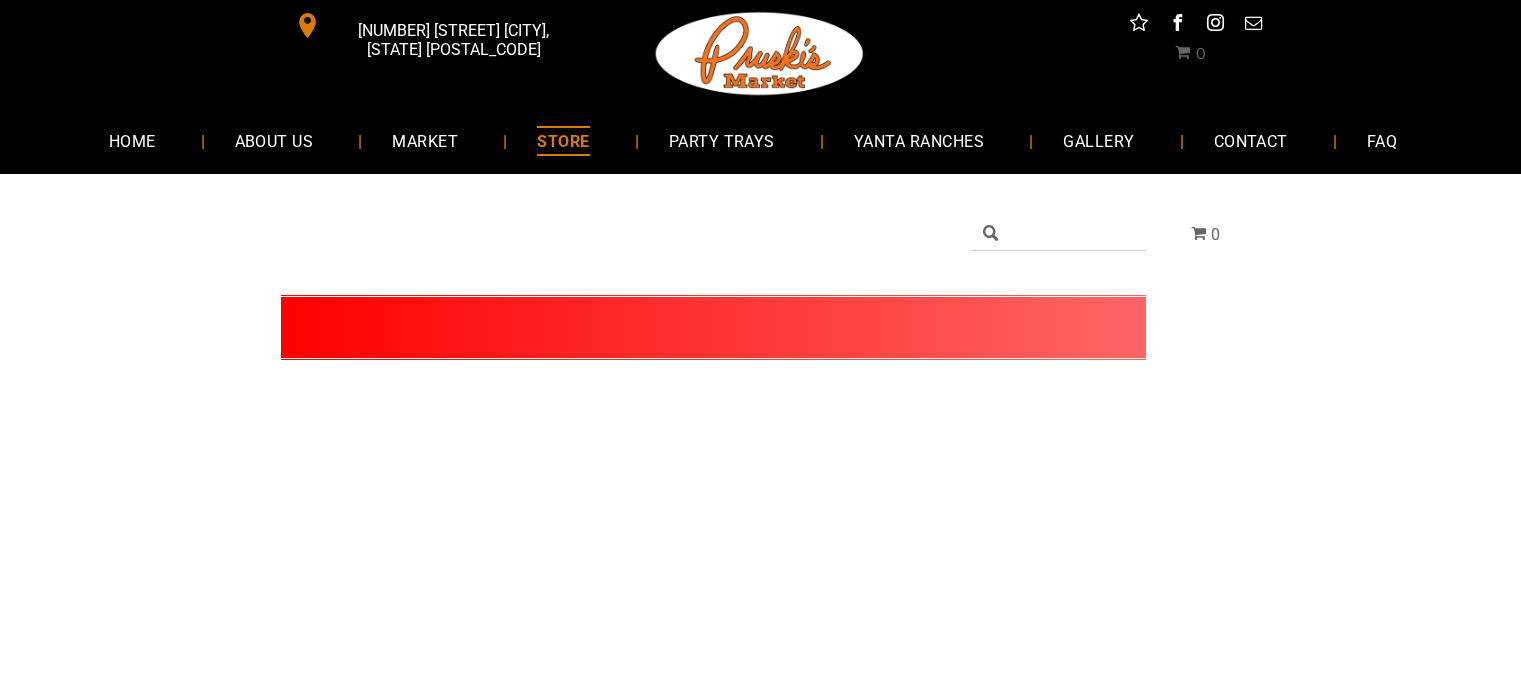 scroll, scrollTop: 0, scrollLeft: 0, axis: both 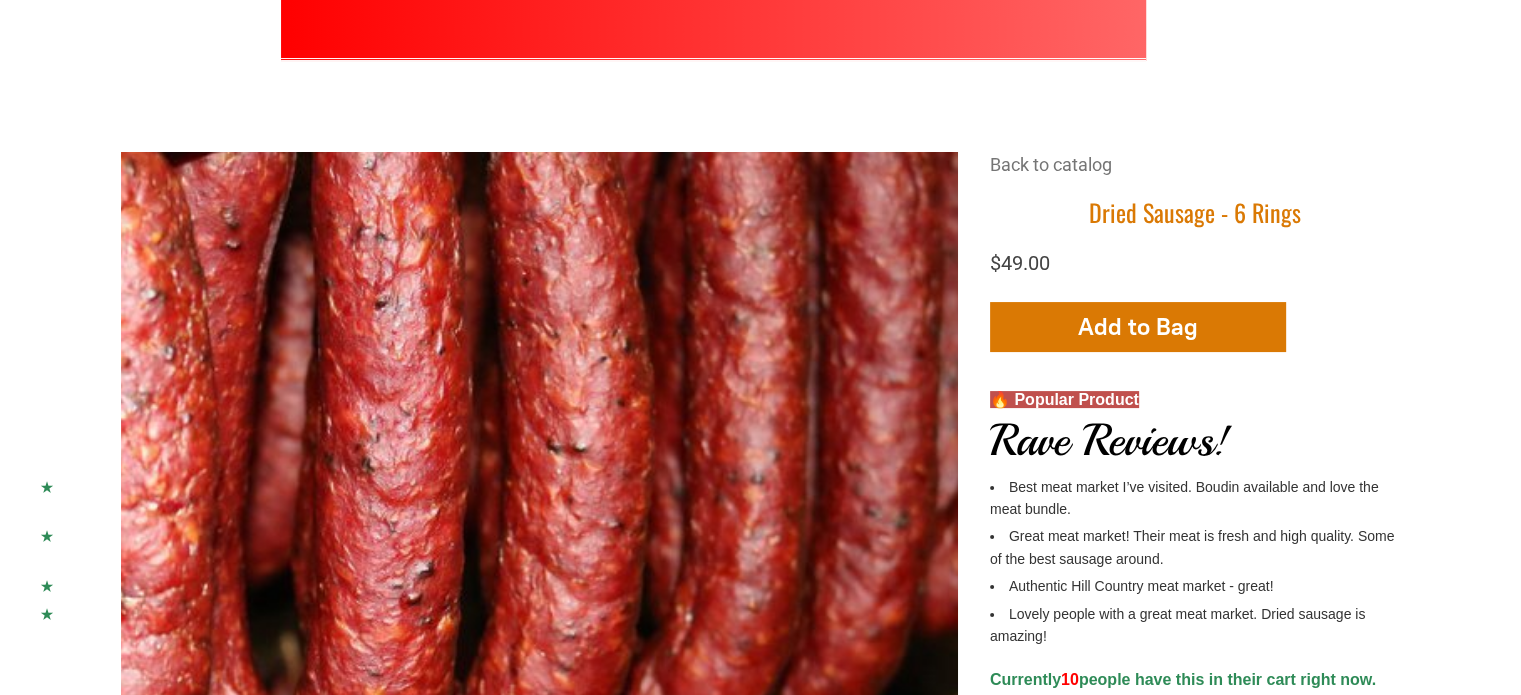 click at bounding box center [313, 571] 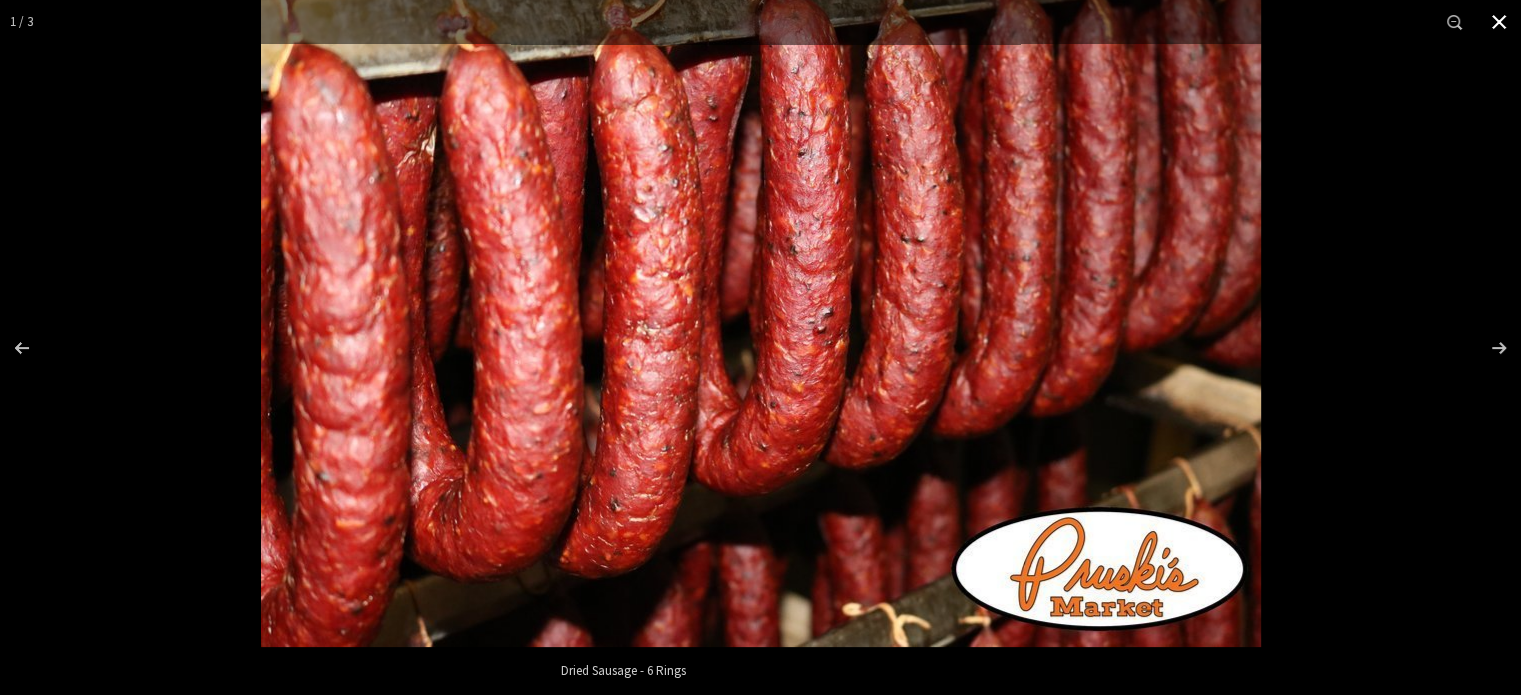 click at bounding box center [1499, 22] 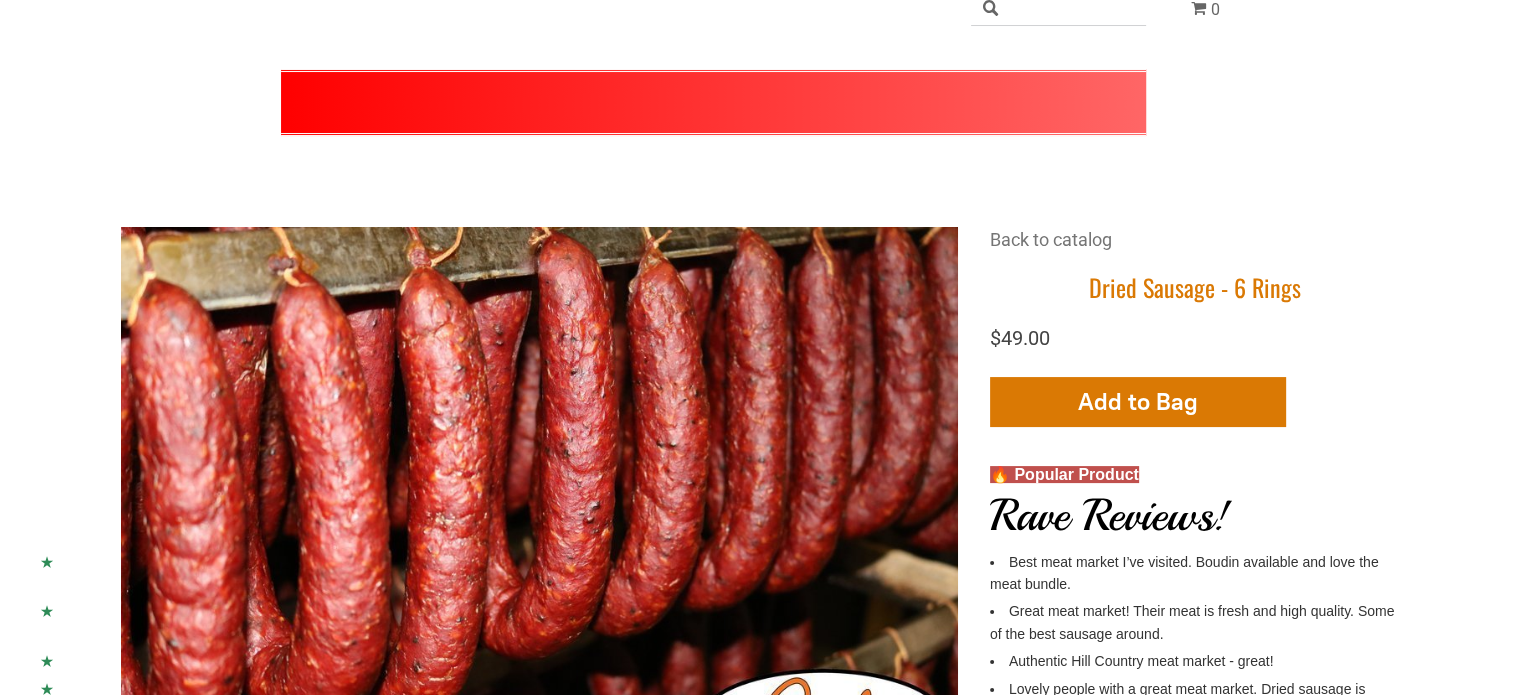 scroll, scrollTop: 0, scrollLeft: 0, axis: both 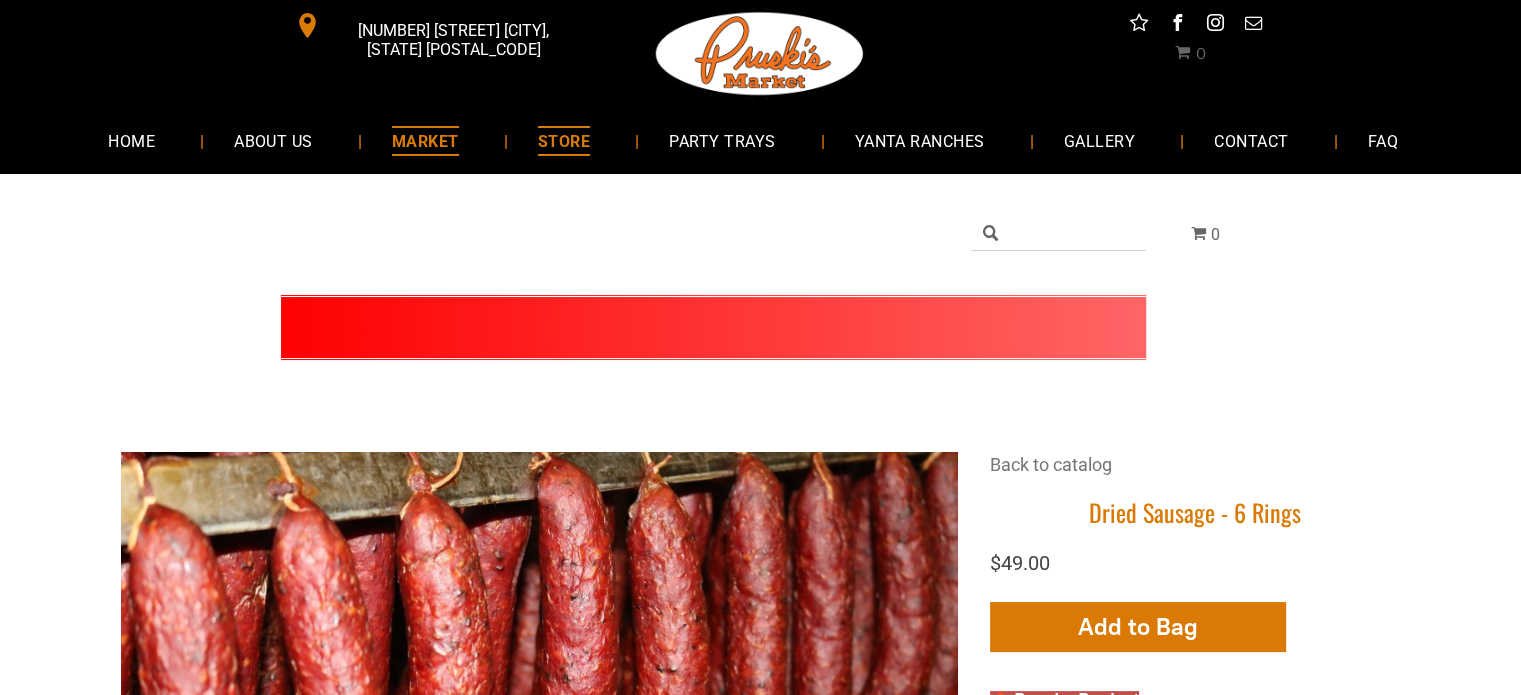 click on "MARKET" at bounding box center [425, 140] 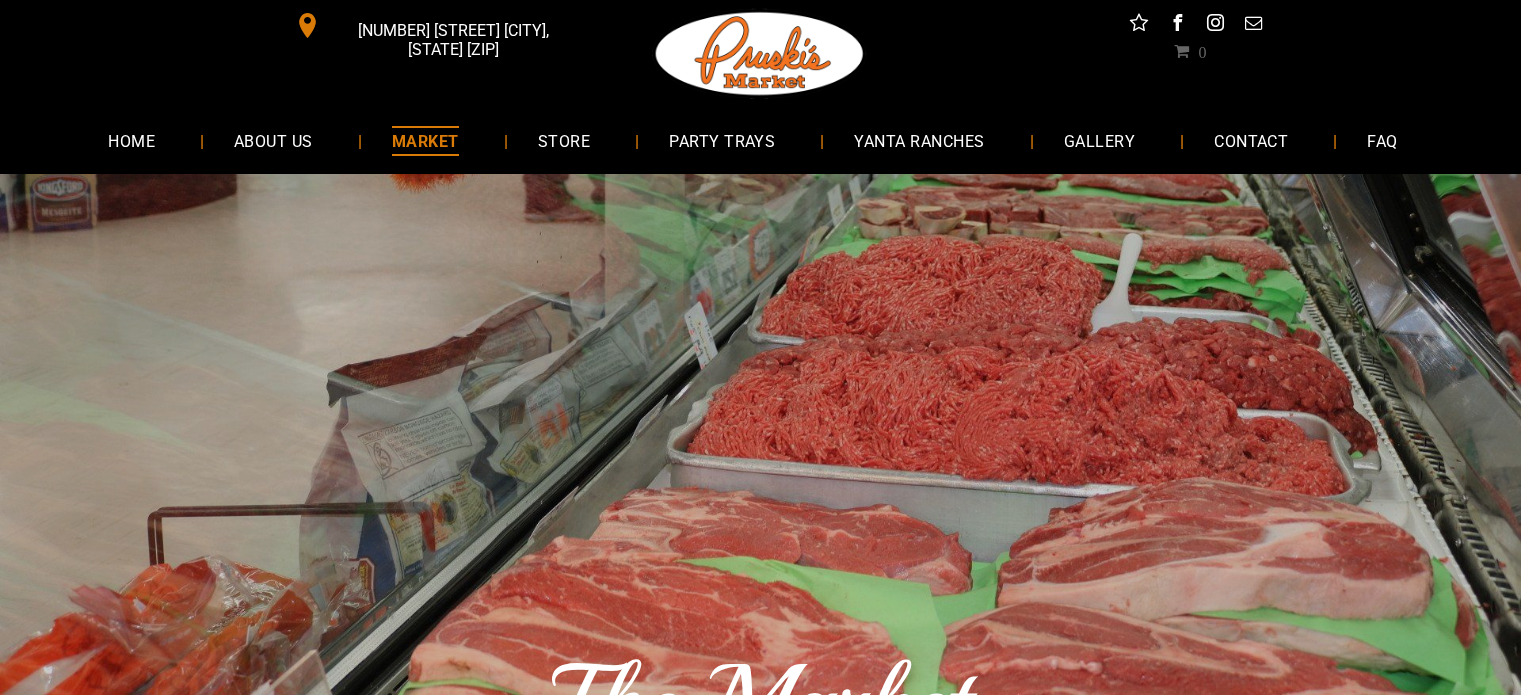scroll, scrollTop: 0, scrollLeft: 0, axis: both 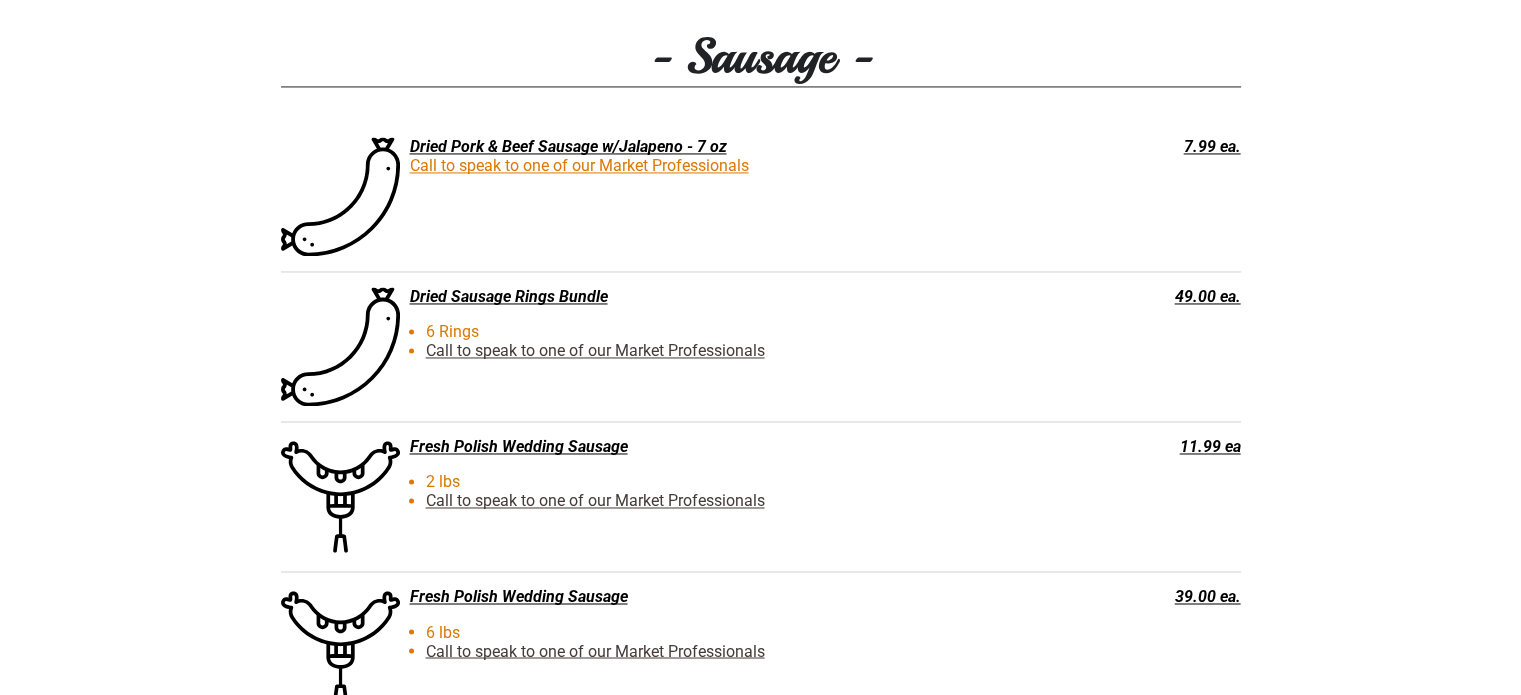 click on "Dried Pork & Beef Sausage w/Jalapeno - 7 oz" at bounding box center [660, 146] 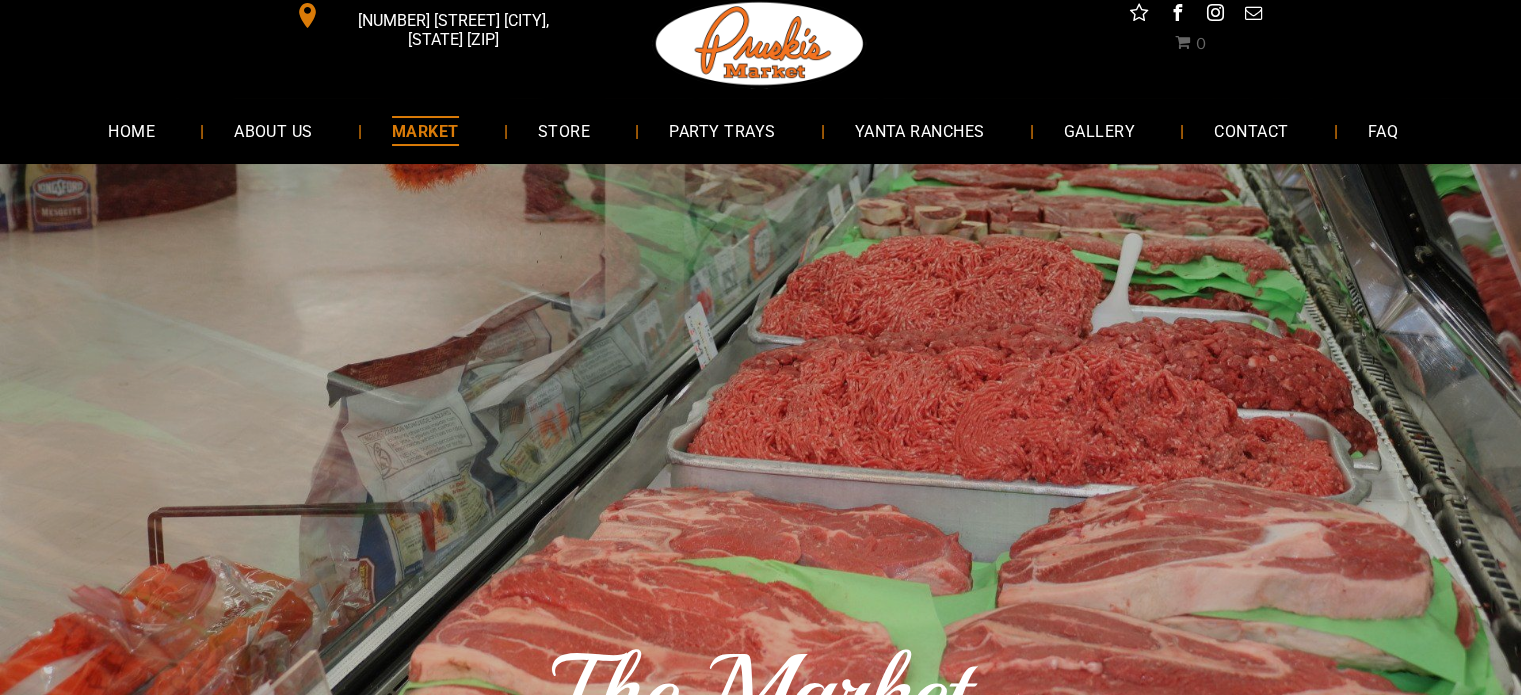 scroll, scrollTop: 0, scrollLeft: 0, axis: both 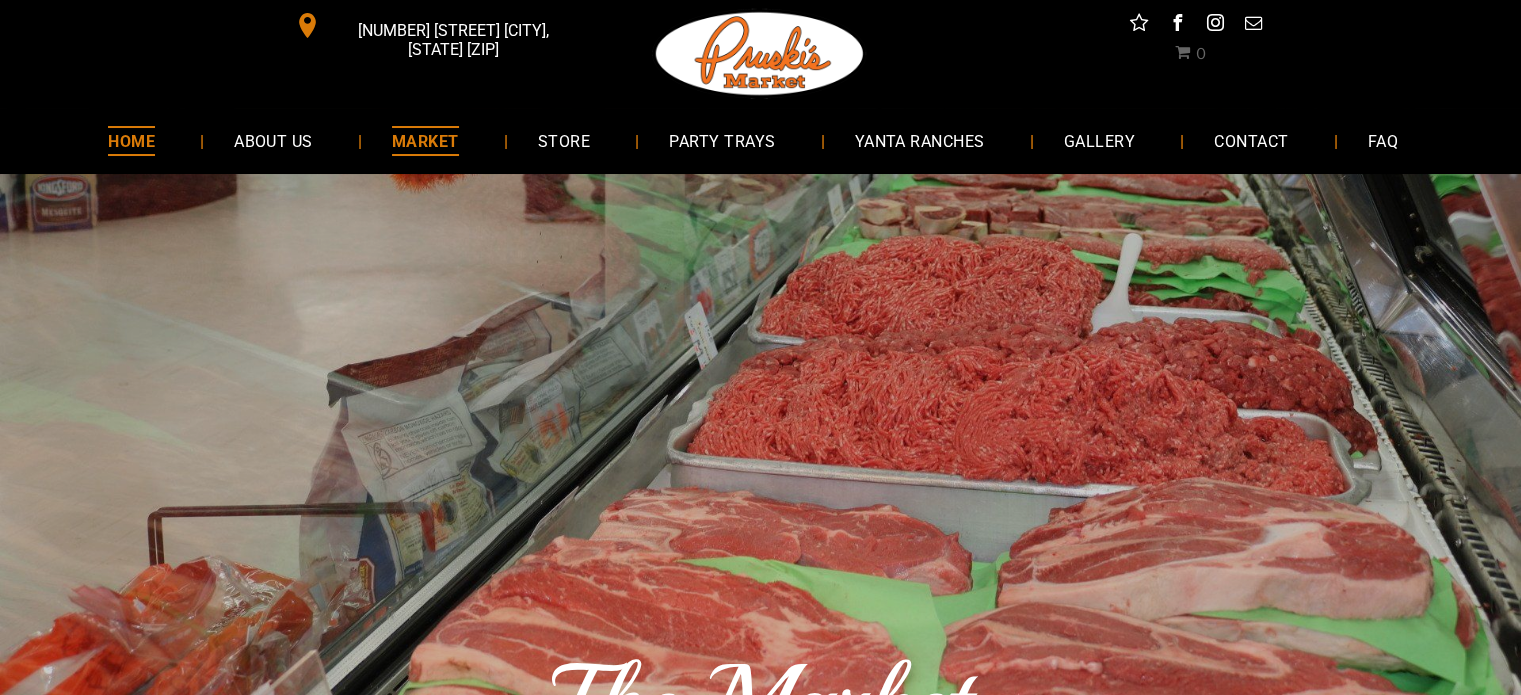 click on "HOME" at bounding box center (131, 140) 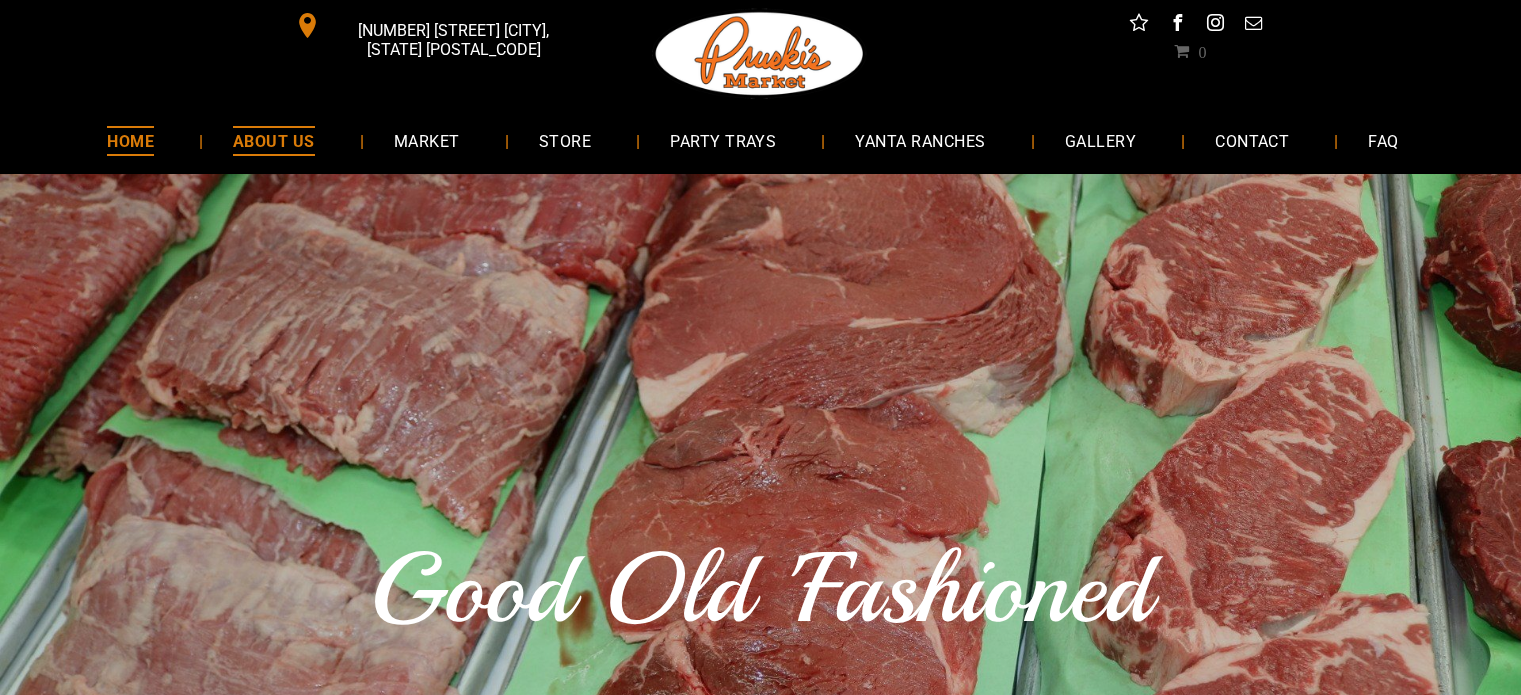 scroll, scrollTop: 0, scrollLeft: 0, axis: both 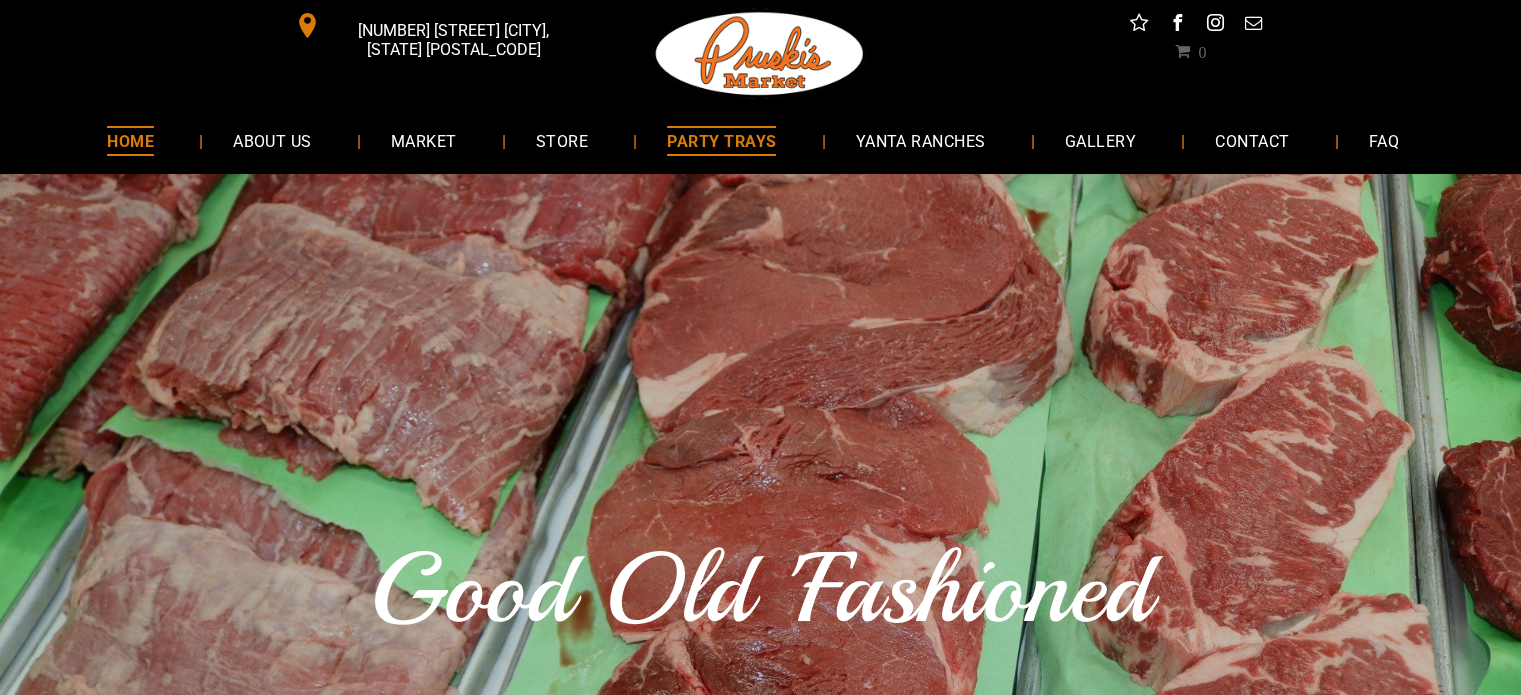 click on "PARTY TRAYS" at bounding box center [721, 140] 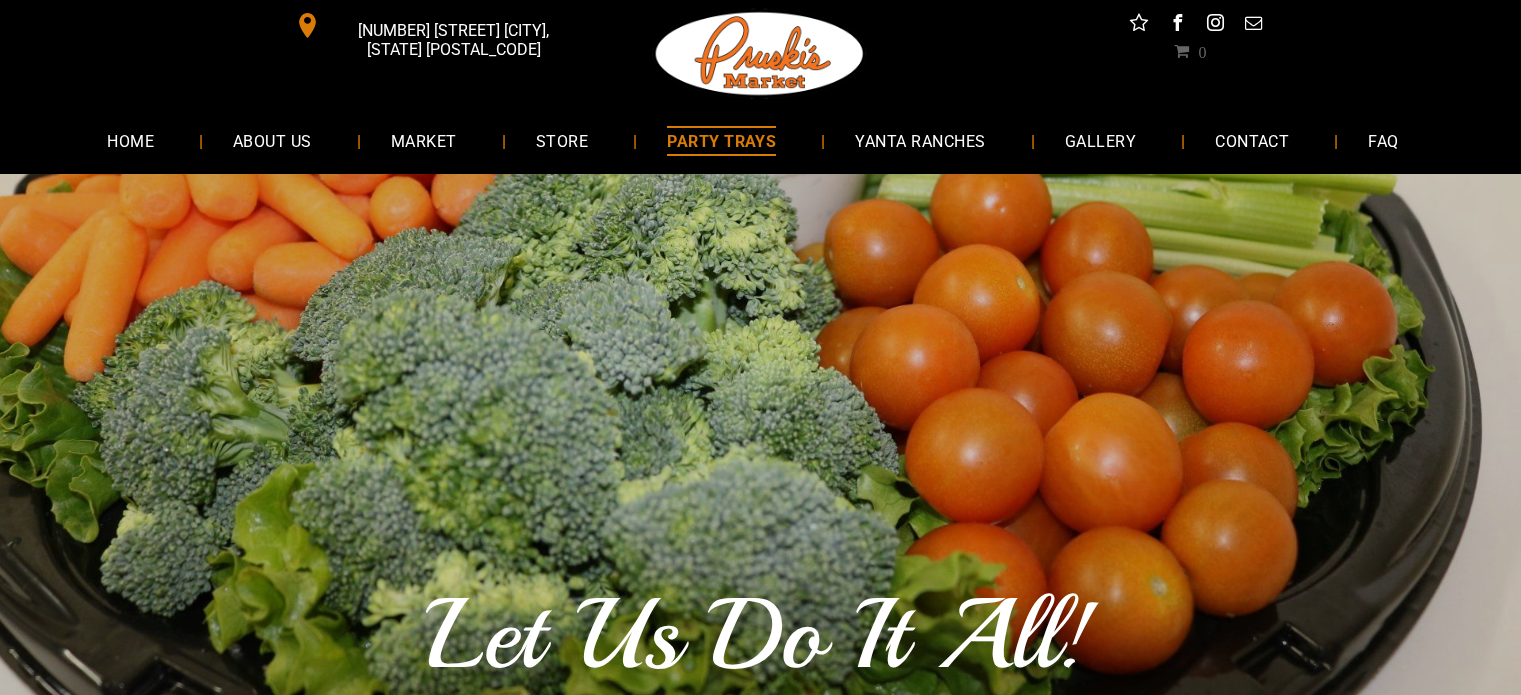 scroll, scrollTop: 0, scrollLeft: 0, axis: both 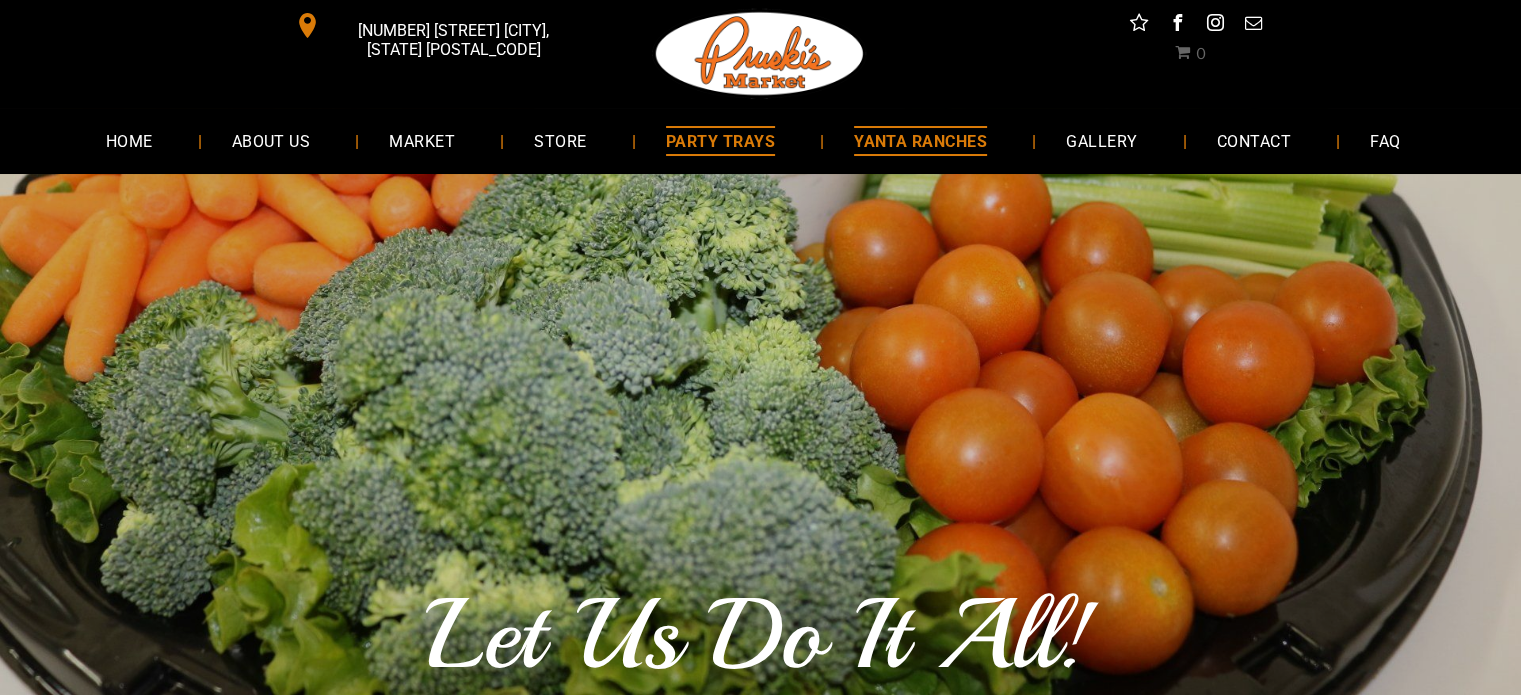 click on "YANTA RANCHES" at bounding box center (920, 140) 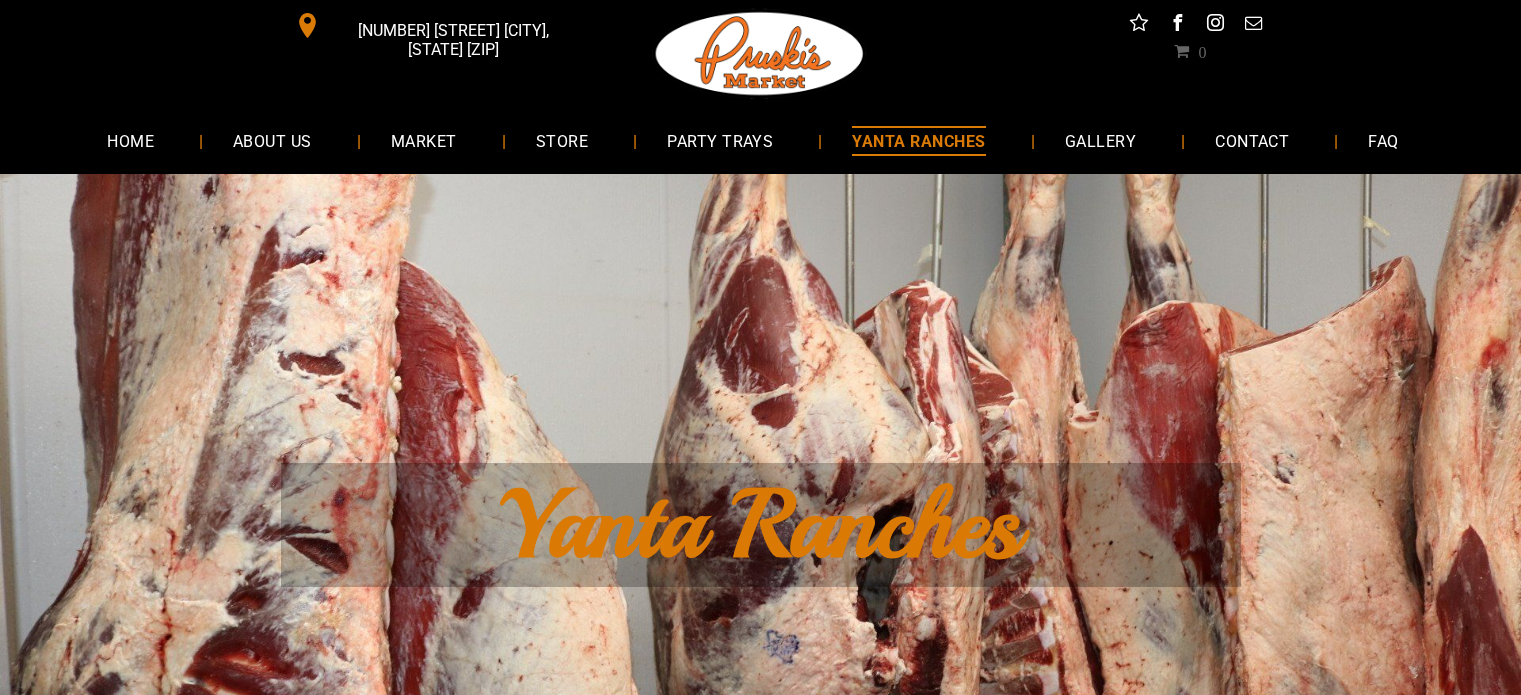 scroll, scrollTop: 0, scrollLeft: 0, axis: both 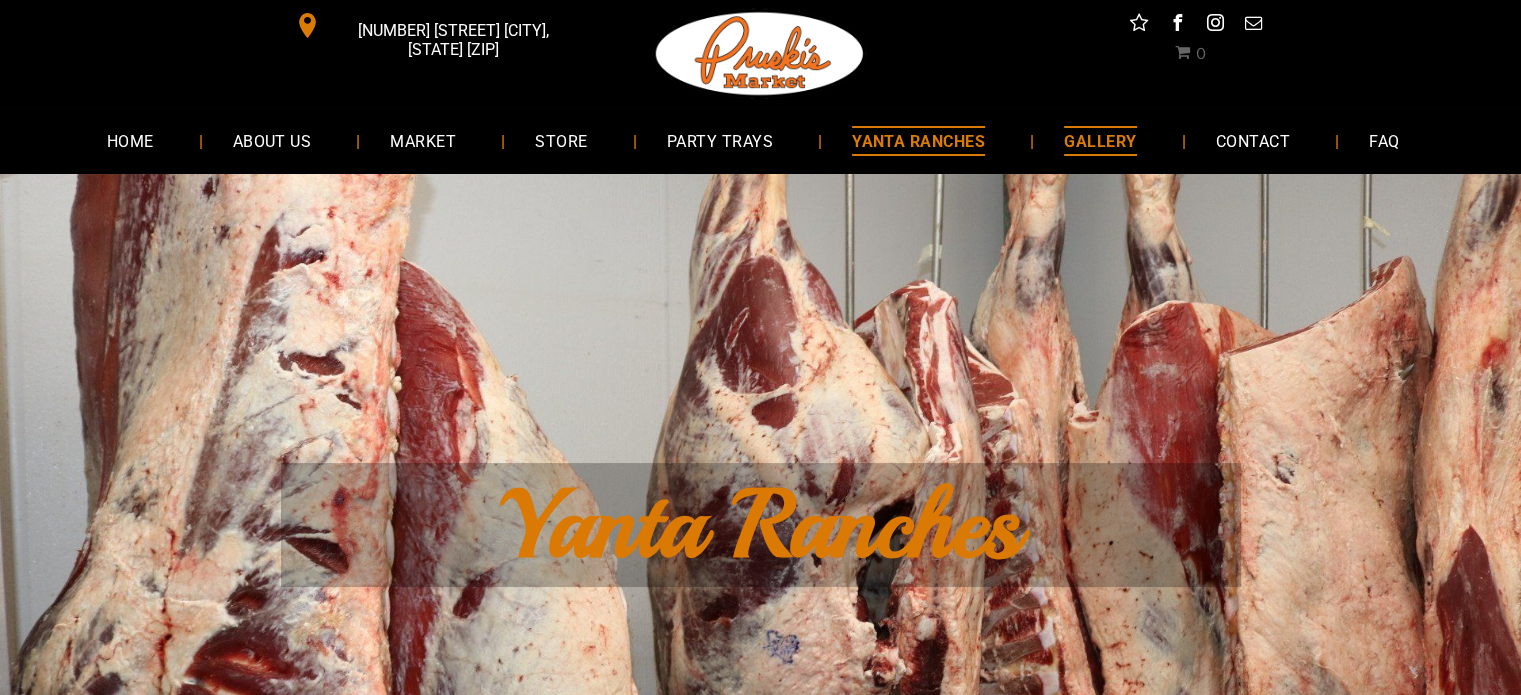 click on "GALLERY" at bounding box center (1100, 140) 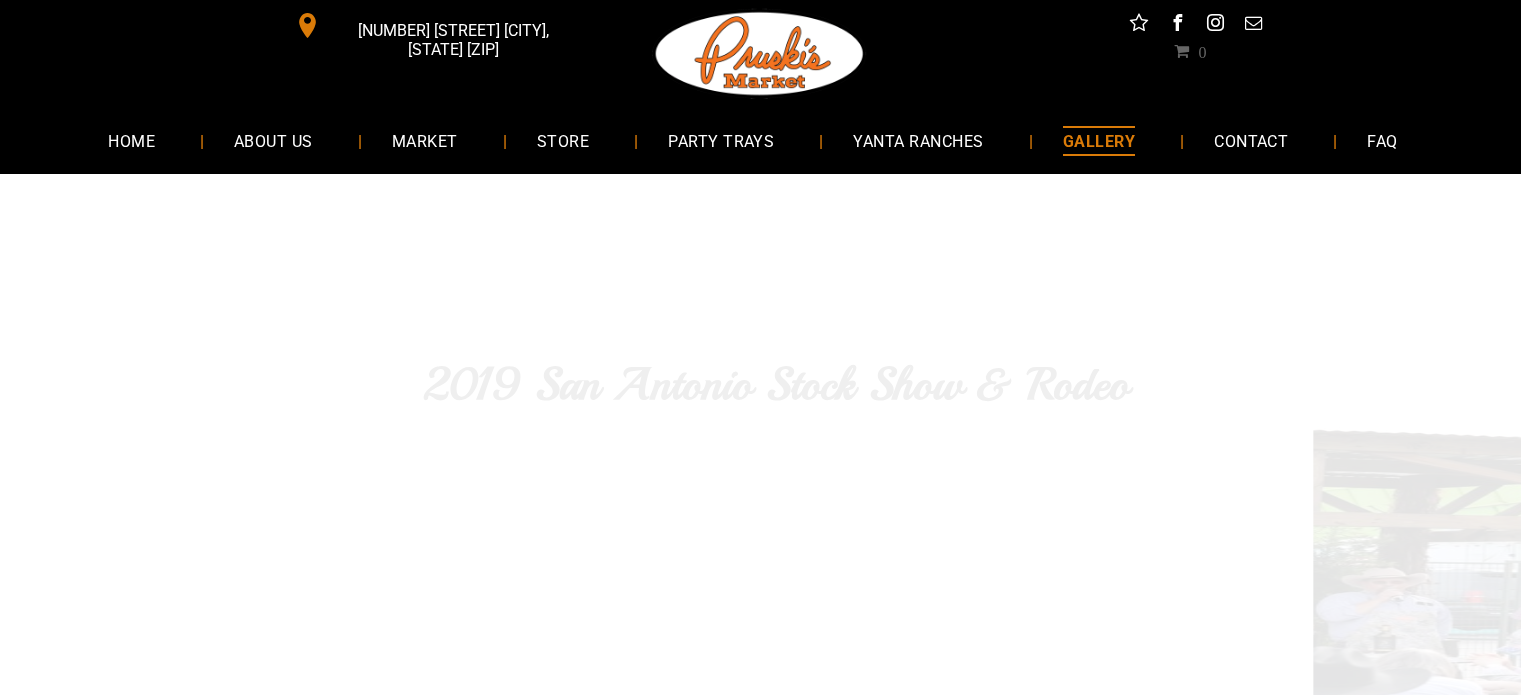 scroll, scrollTop: 0, scrollLeft: 0, axis: both 